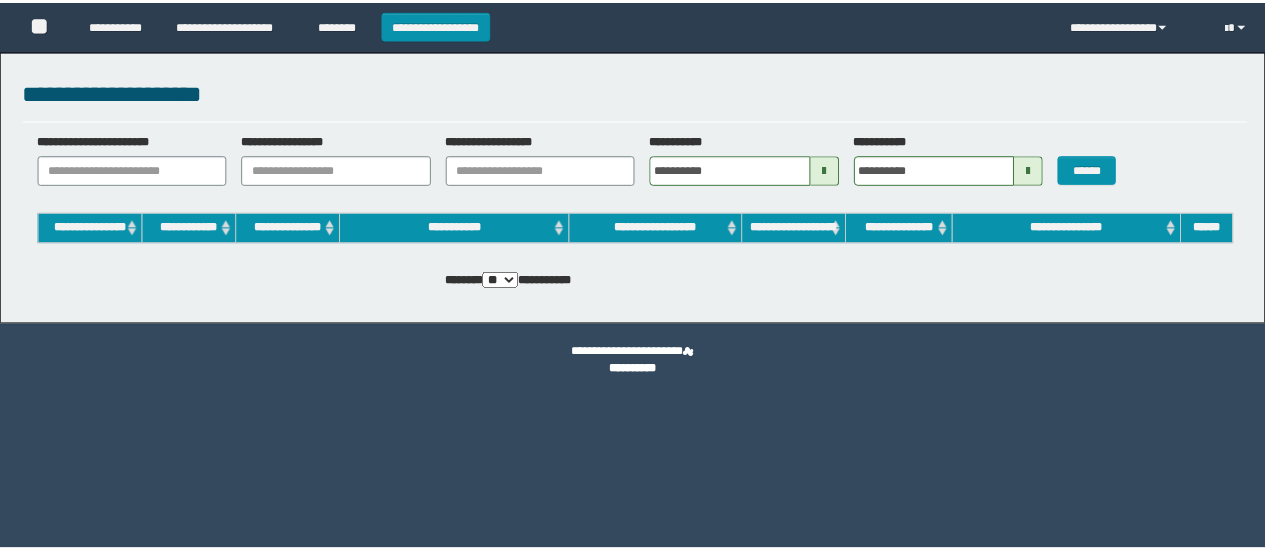scroll, scrollTop: 0, scrollLeft: 0, axis: both 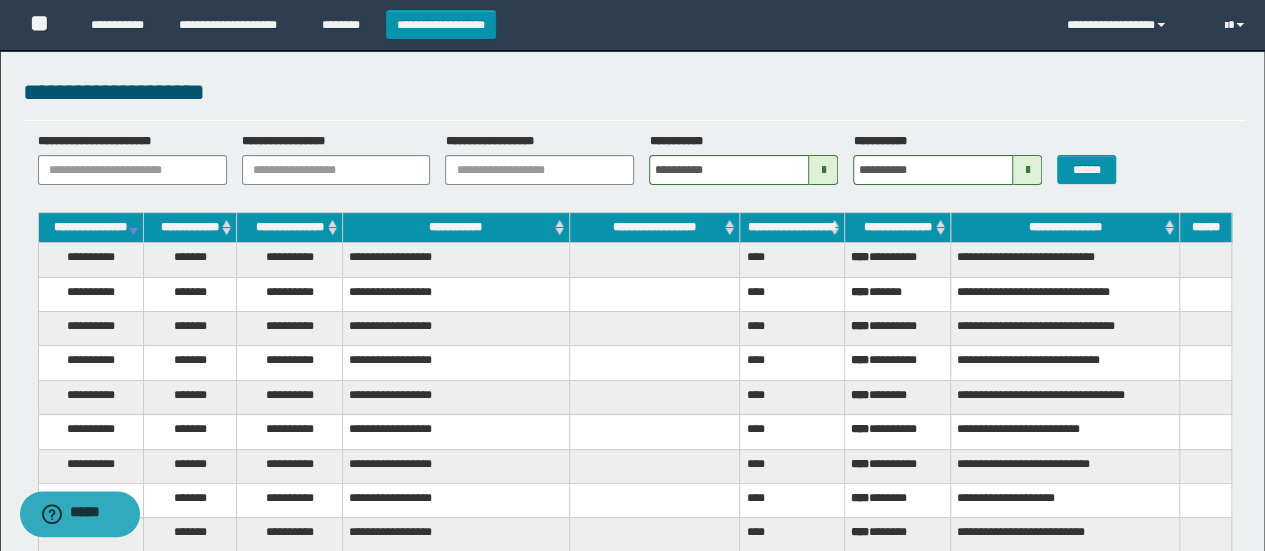 click at bounding box center (823, 170) 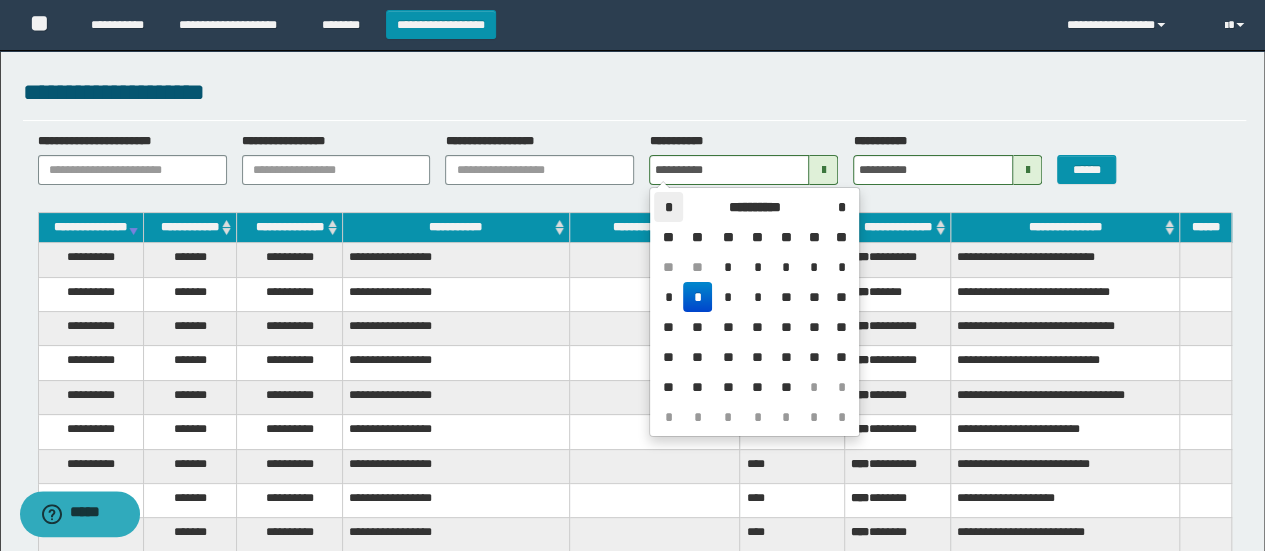 click on "*" at bounding box center [668, 207] 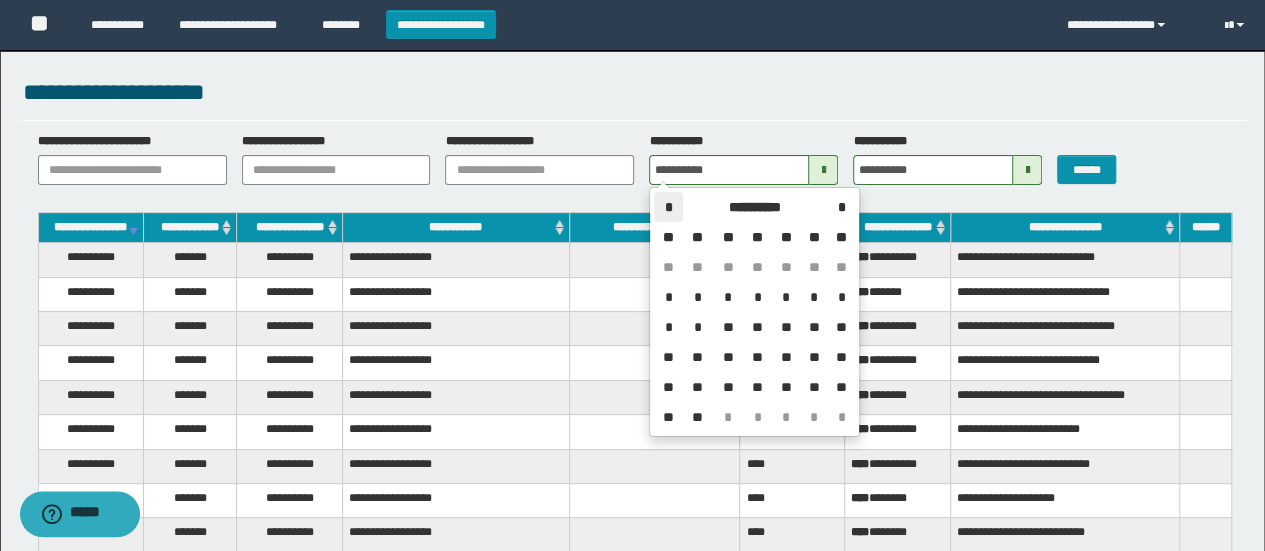 click on "*" at bounding box center (668, 207) 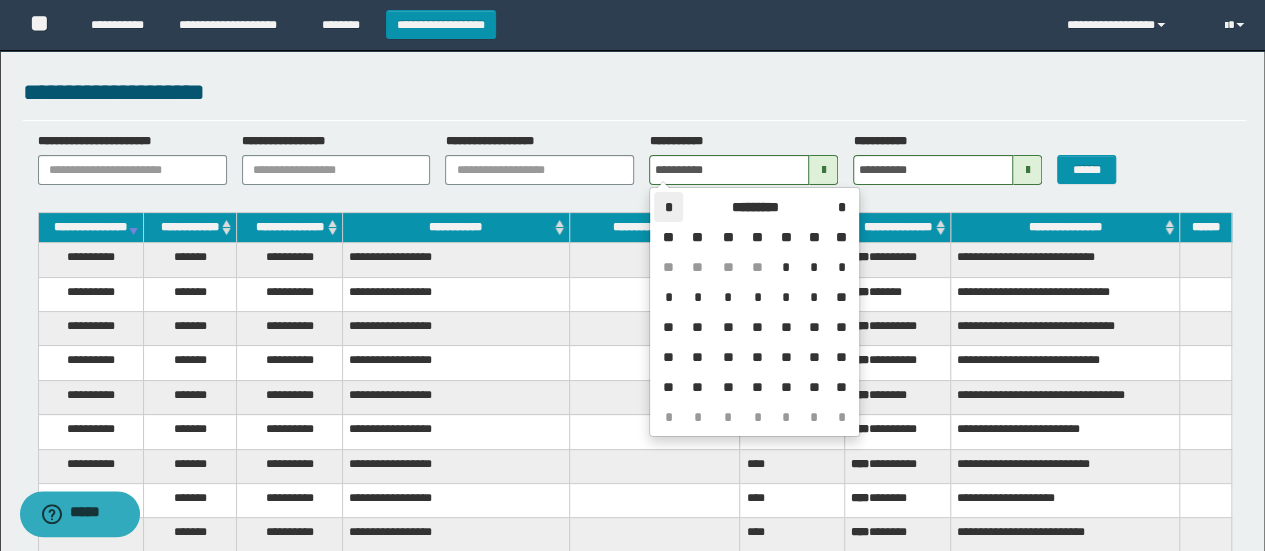 click on "*" at bounding box center [668, 207] 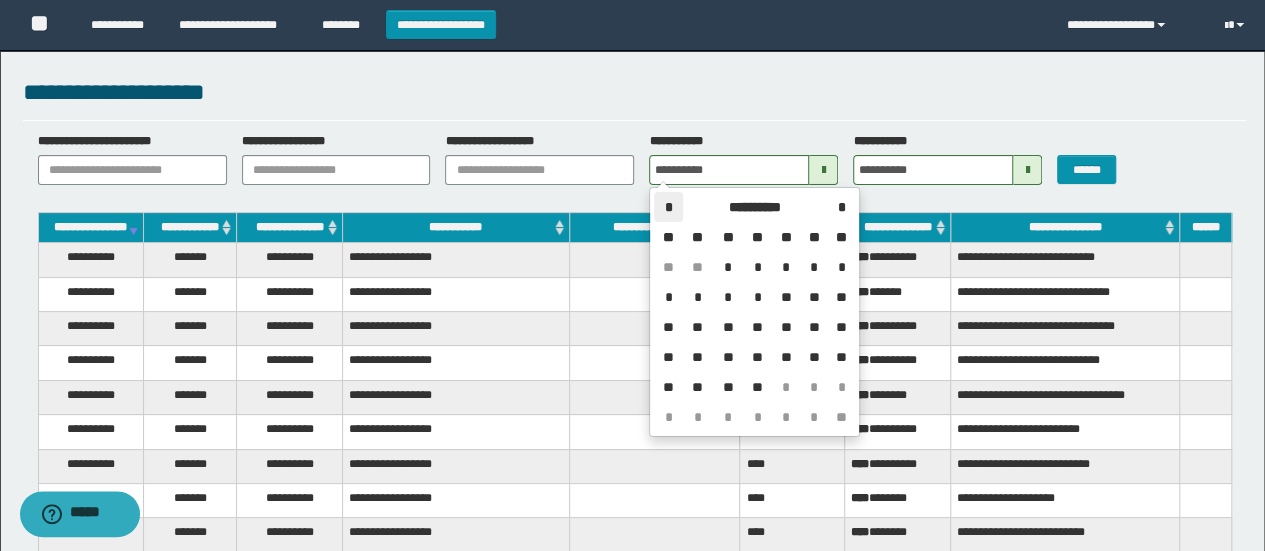 click on "*" at bounding box center (668, 207) 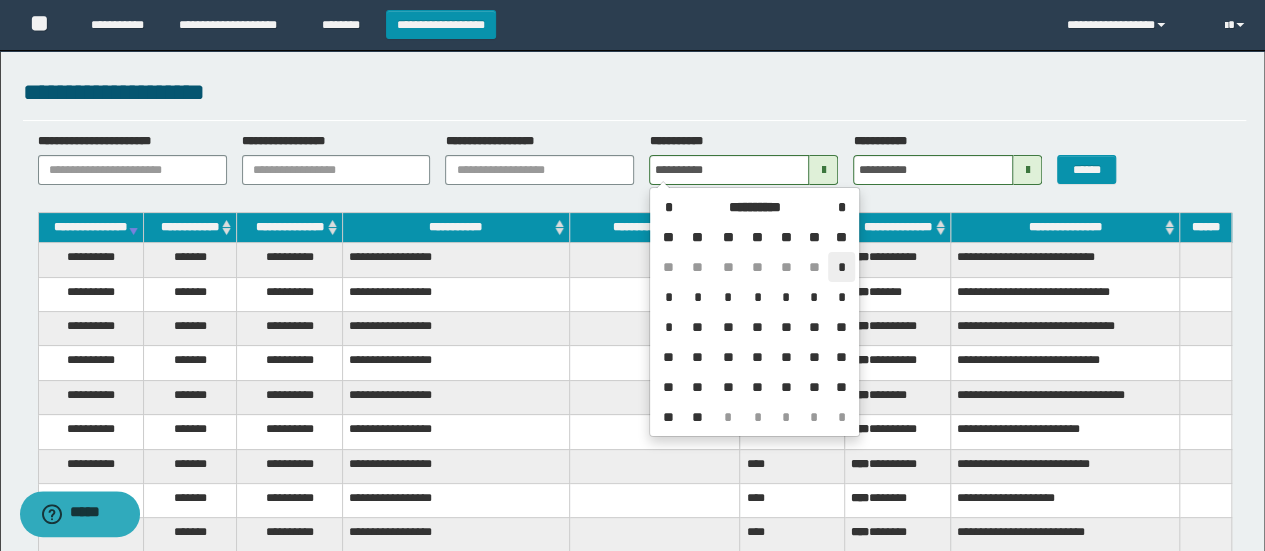 click on "*" at bounding box center (841, 267) 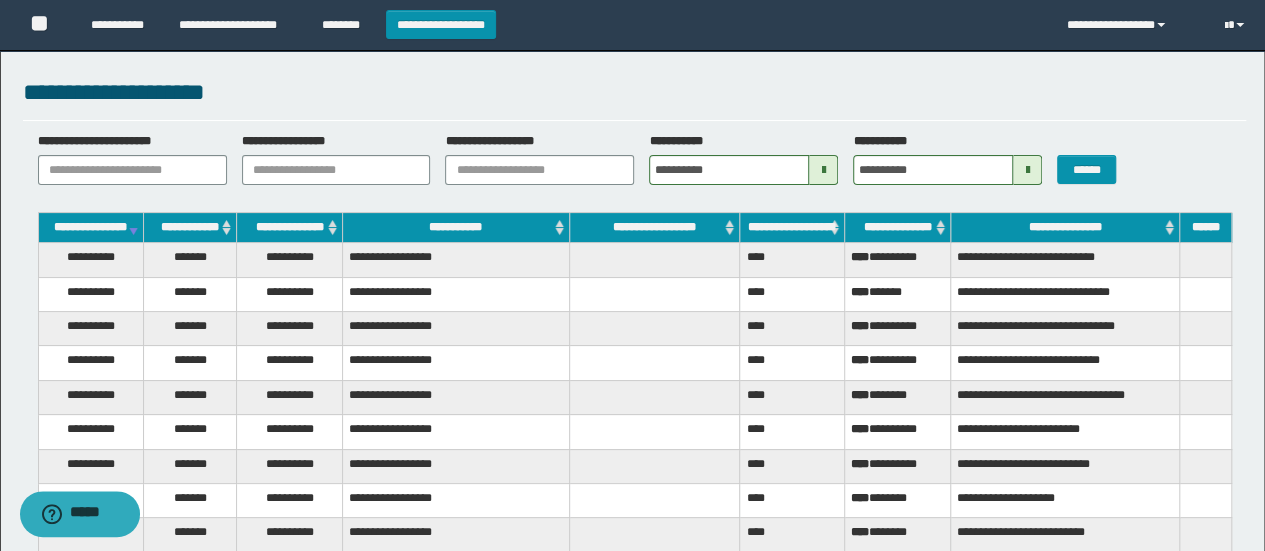 click at bounding box center (1027, 170) 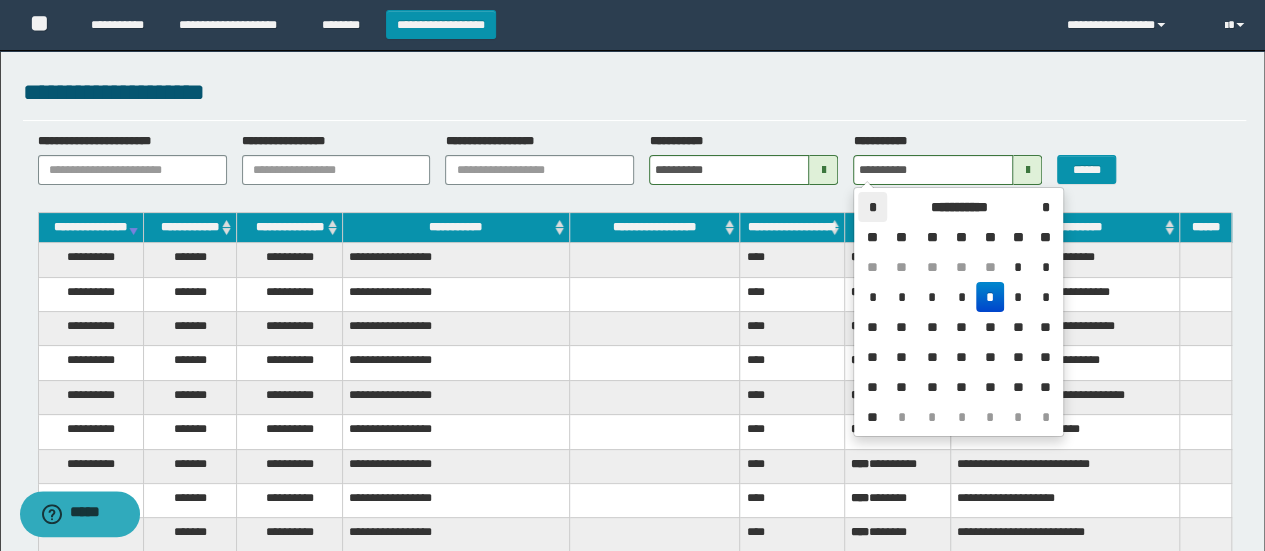 click on "*" at bounding box center [872, 207] 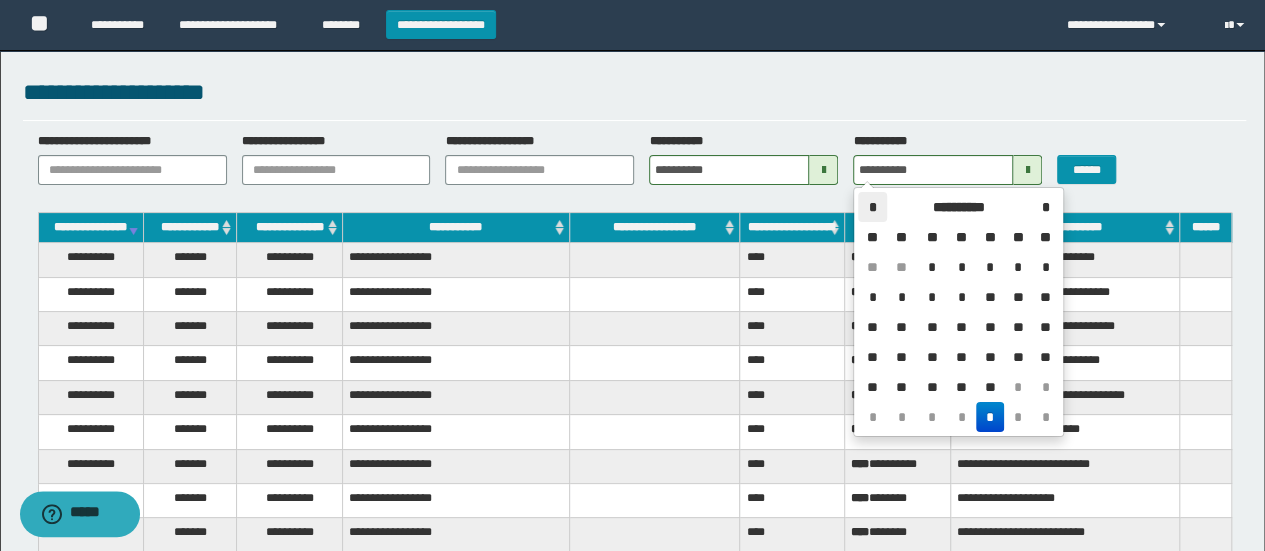 click on "*" at bounding box center [872, 207] 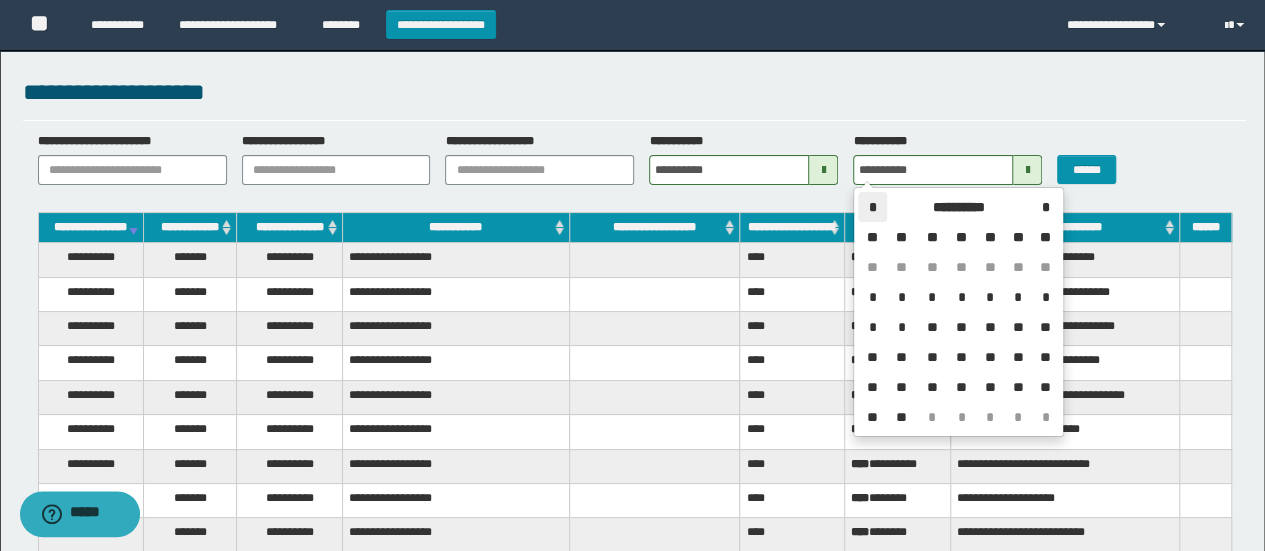 click on "*" at bounding box center [872, 207] 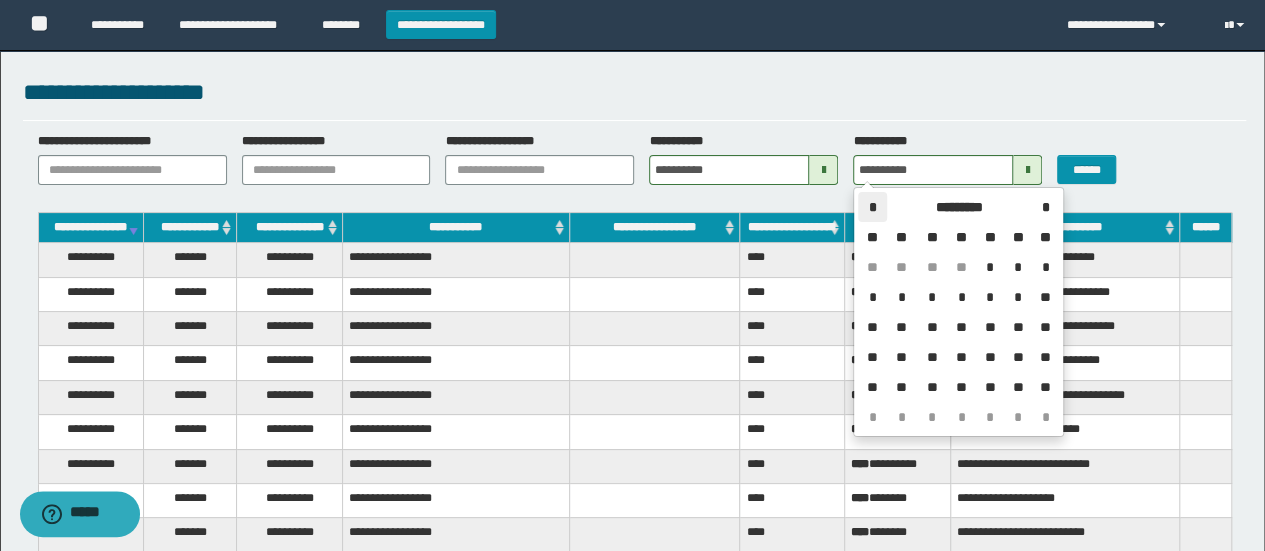 click on "*" at bounding box center (872, 207) 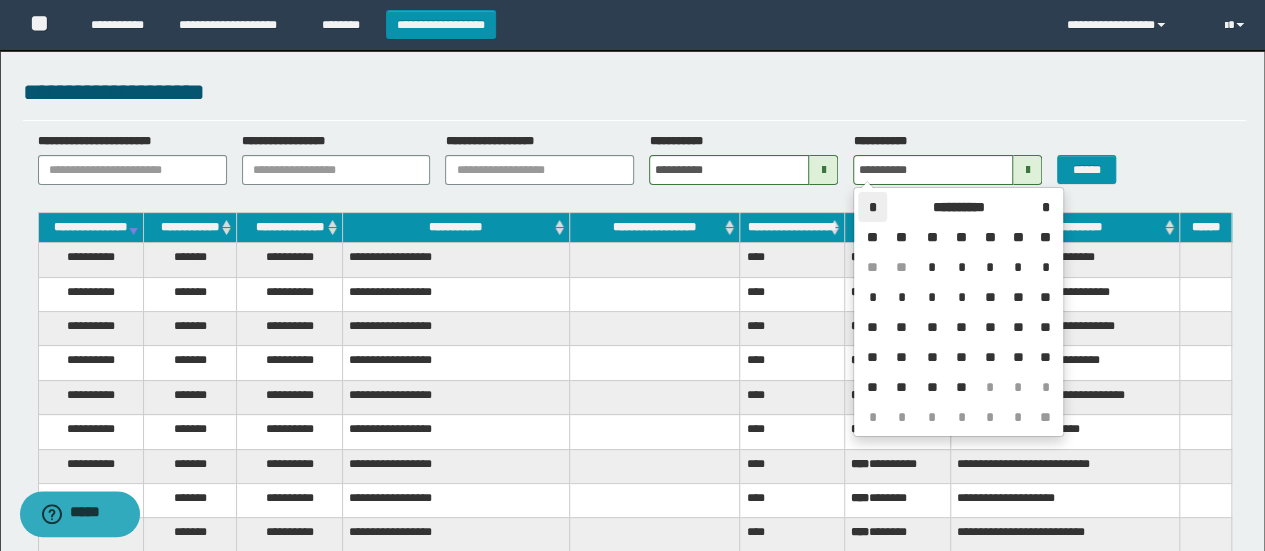click on "*" at bounding box center (872, 207) 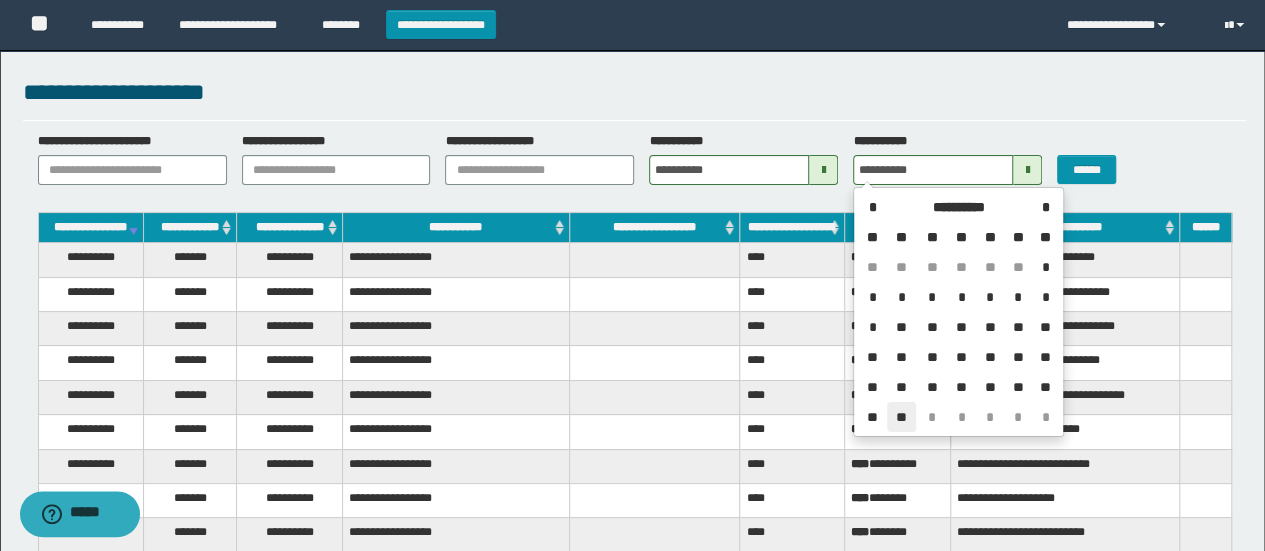 click on "**" at bounding box center [901, 417] 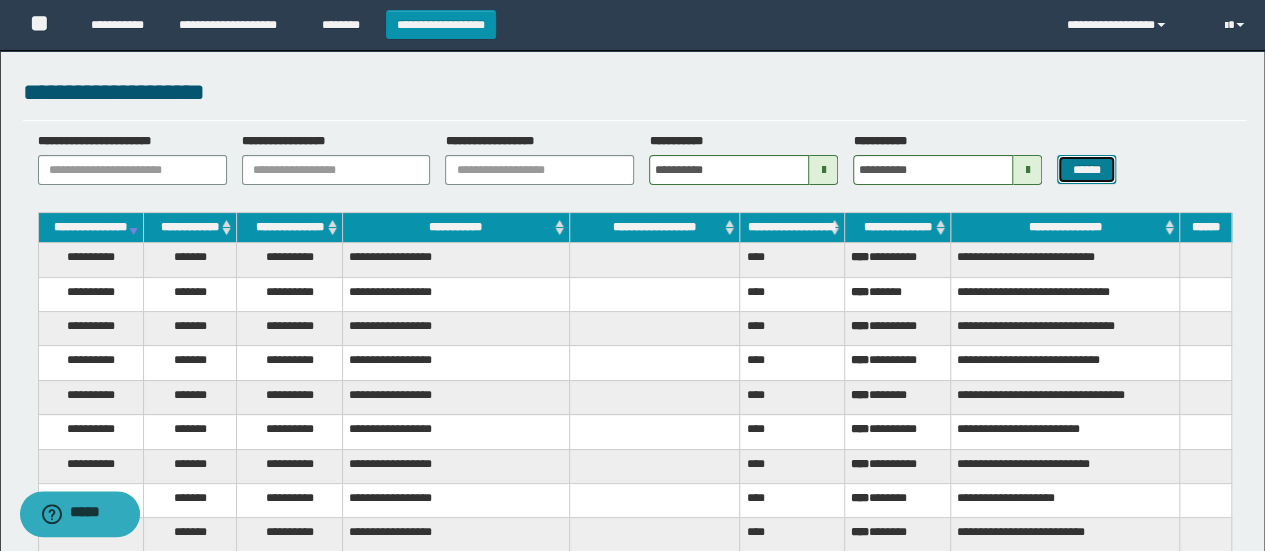 click on "******" at bounding box center [1086, 169] 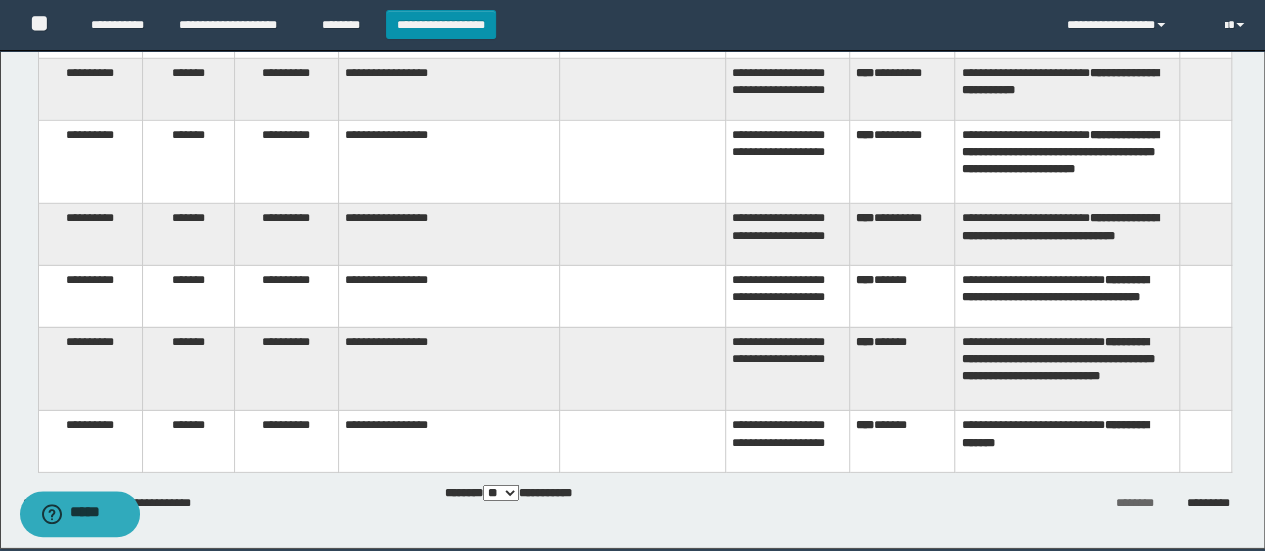 scroll, scrollTop: 2900, scrollLeft: 0, axis: vertical 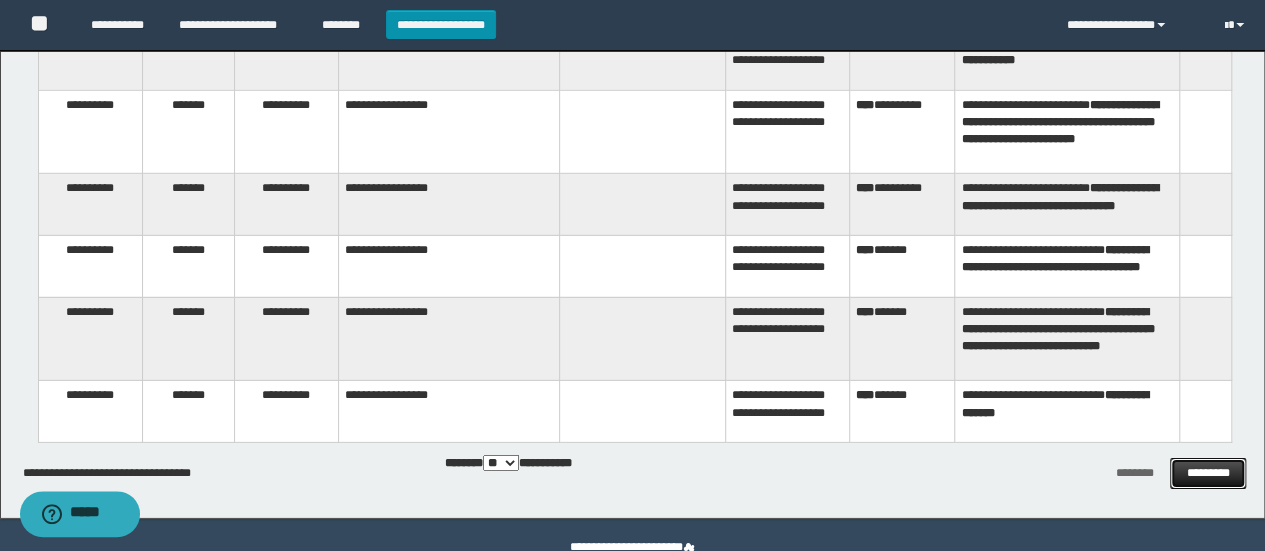 click on "*********" at bounding box center (1207, 473) 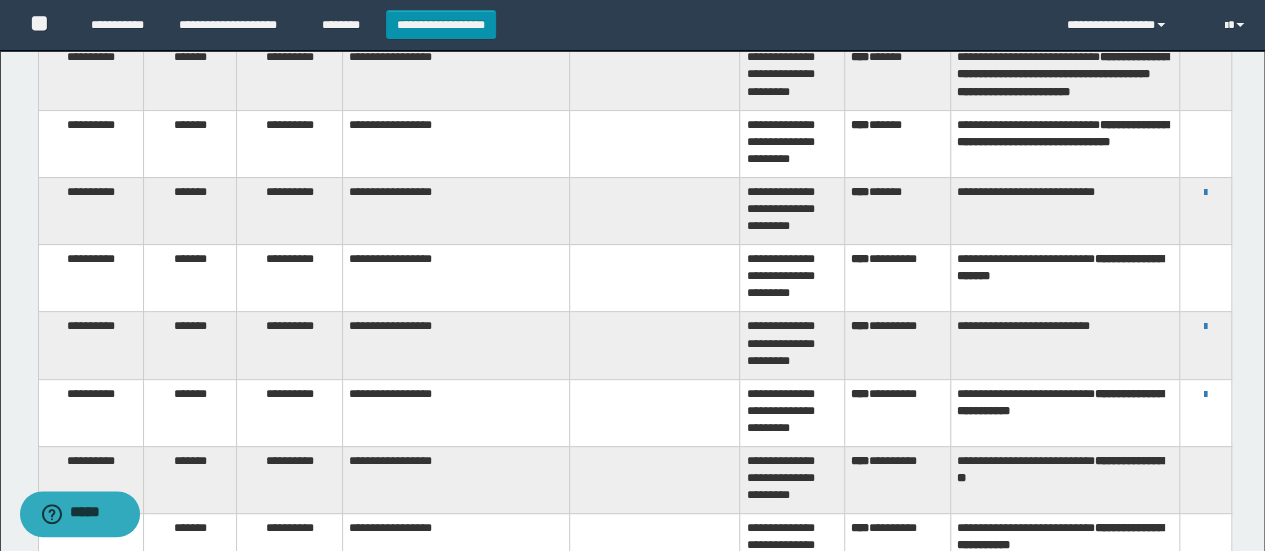 scroll, scrollTop: 300, scrollLeft: 0, axis: vertical 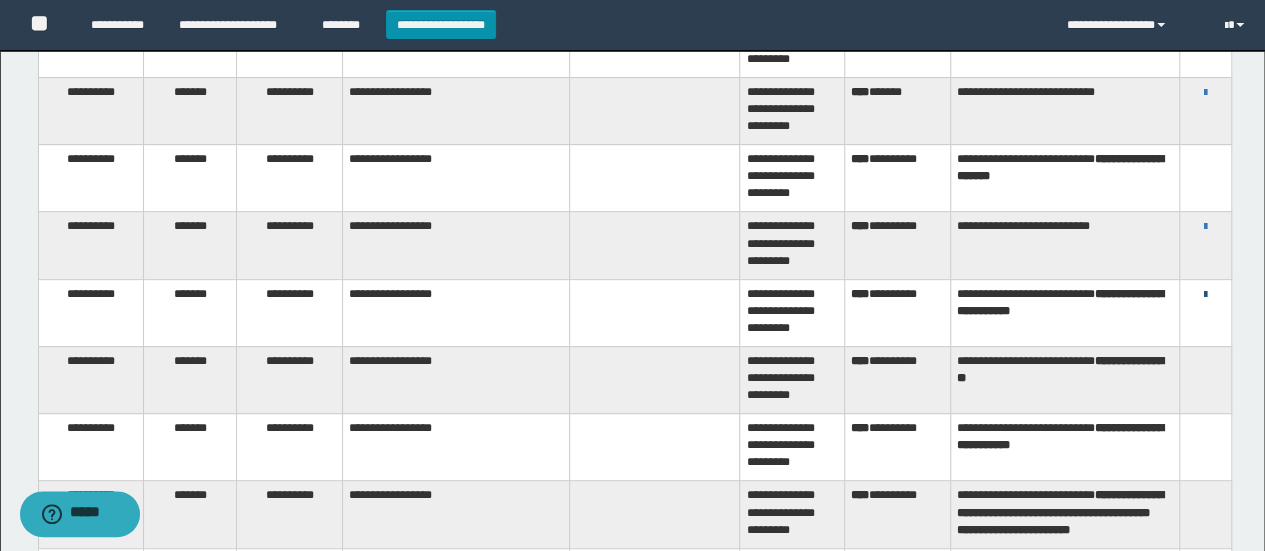 click at bounding box center [1205, 295] 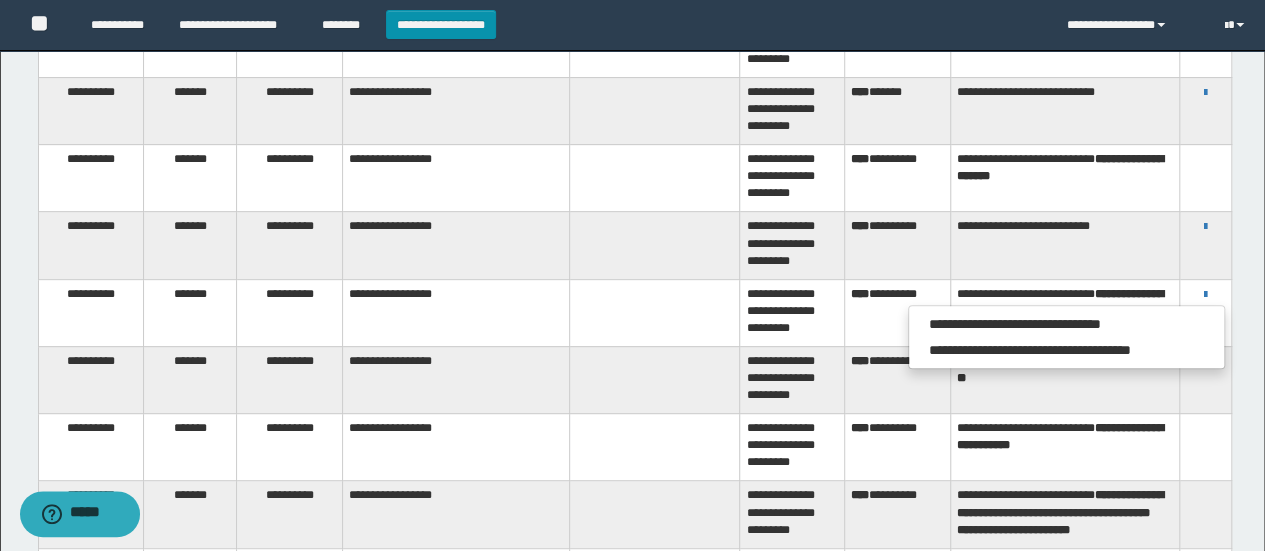 click on "**********" at bounding box center (632, 1489) 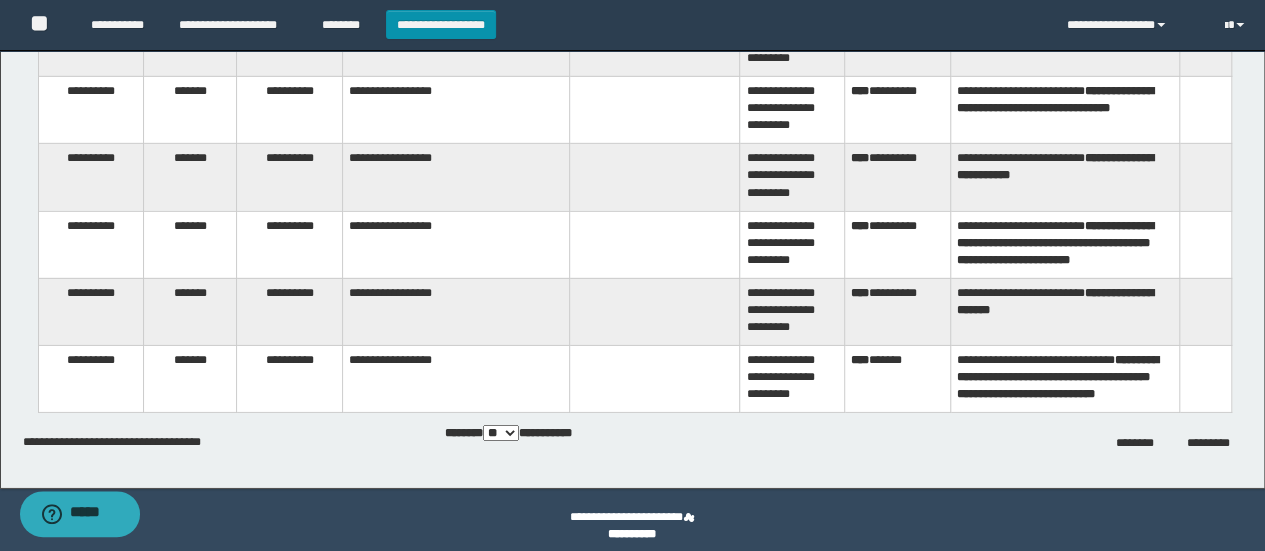 scroll, scrollTop: 3062, scrollLeft: 0, axis: vertical 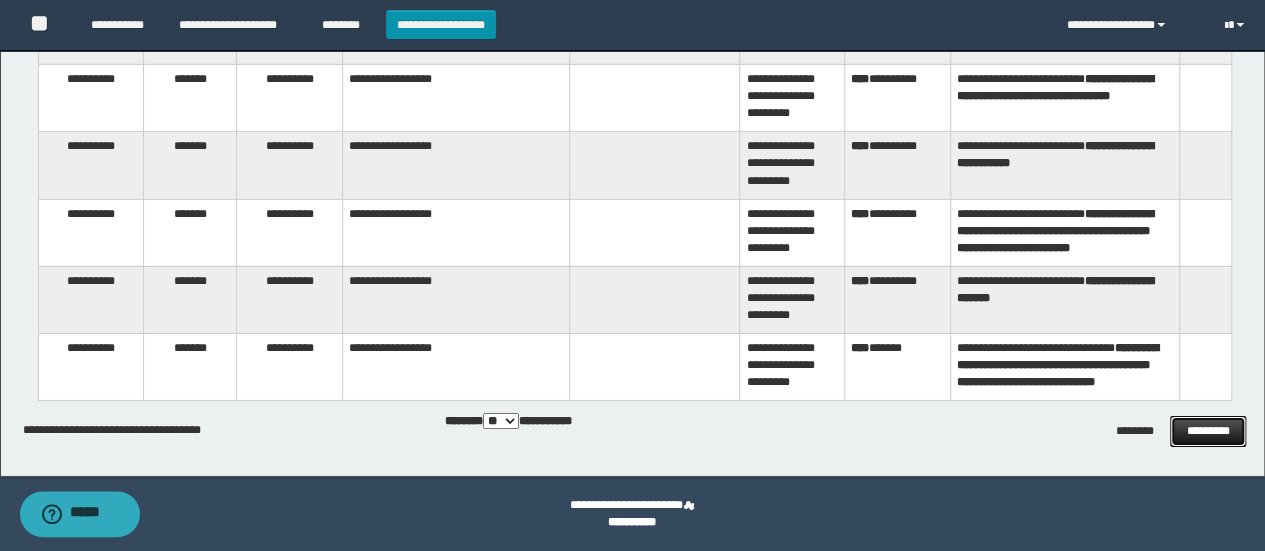 click on "*********" at bounding box center (1207, 431) 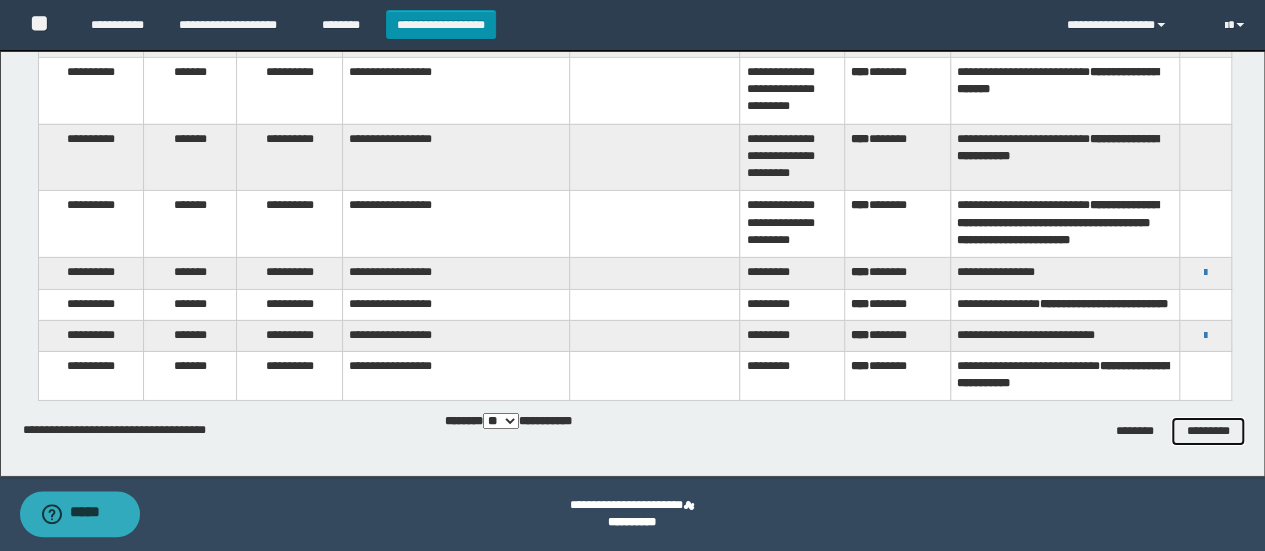 click on "*********" at bounding box center (1207, 431) 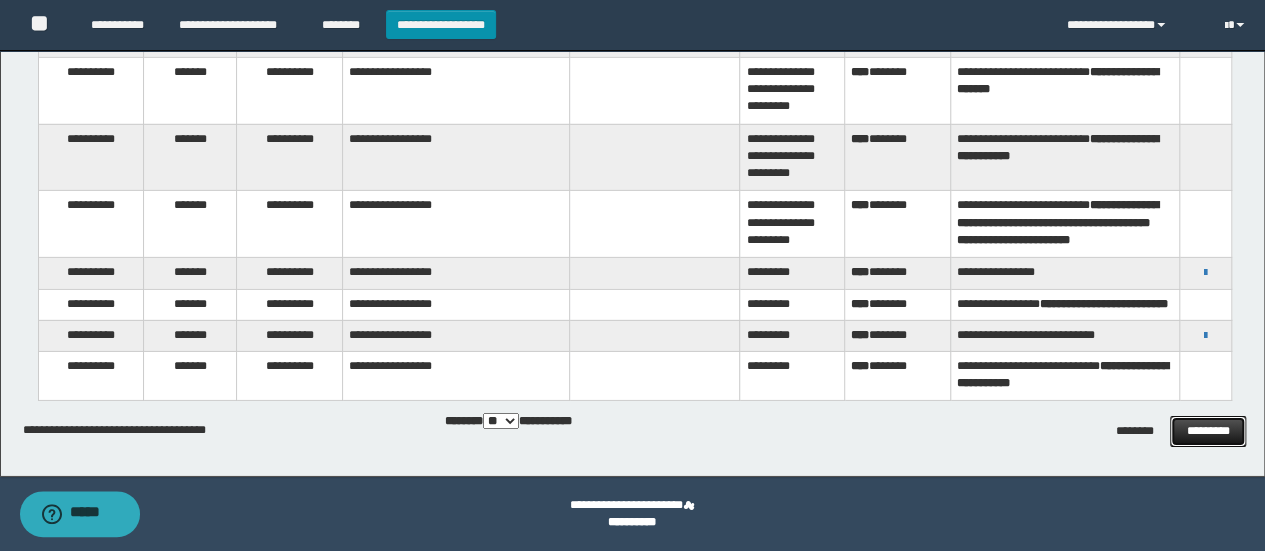 click on "*********" at bounding box center [1207, 431] 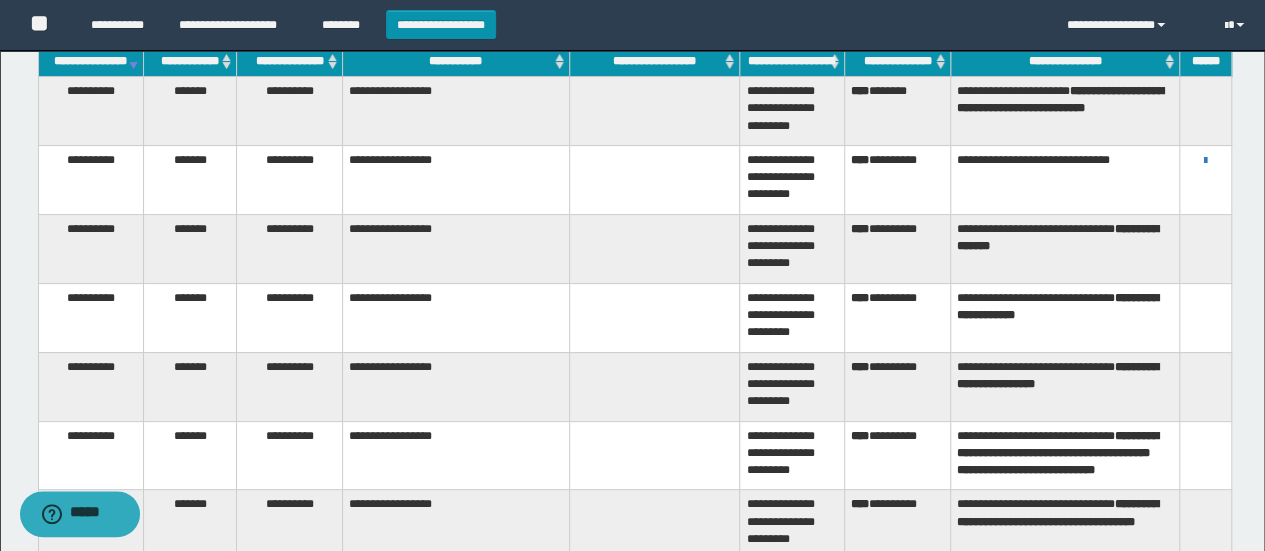 scroll, scrollTop: 0, scrollLeft: 0, axis: both 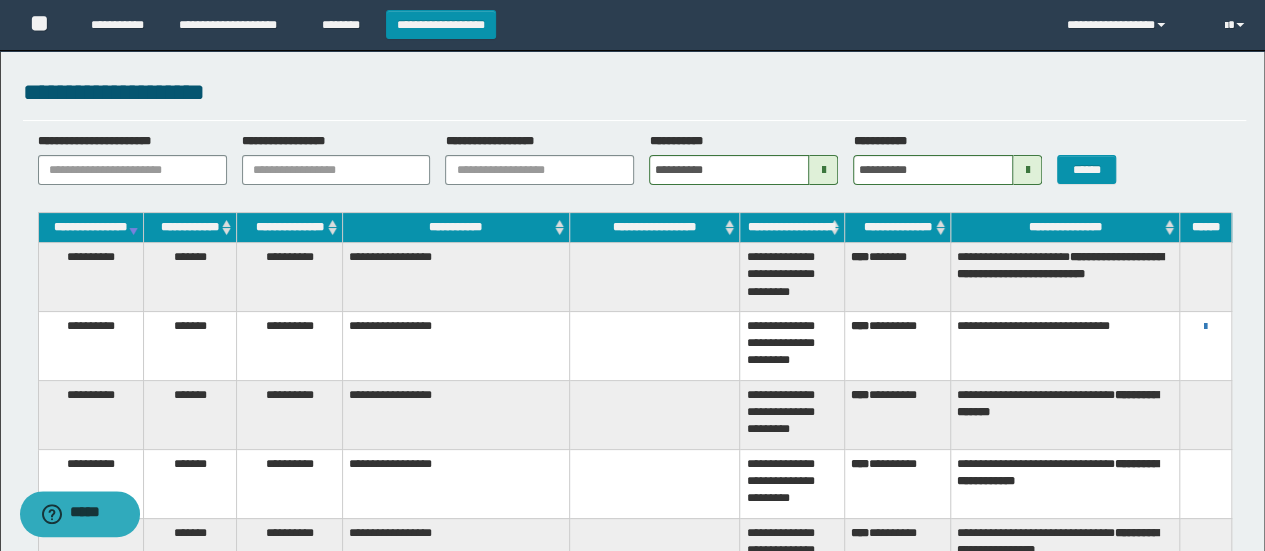 click at bounding box center [823, 170] 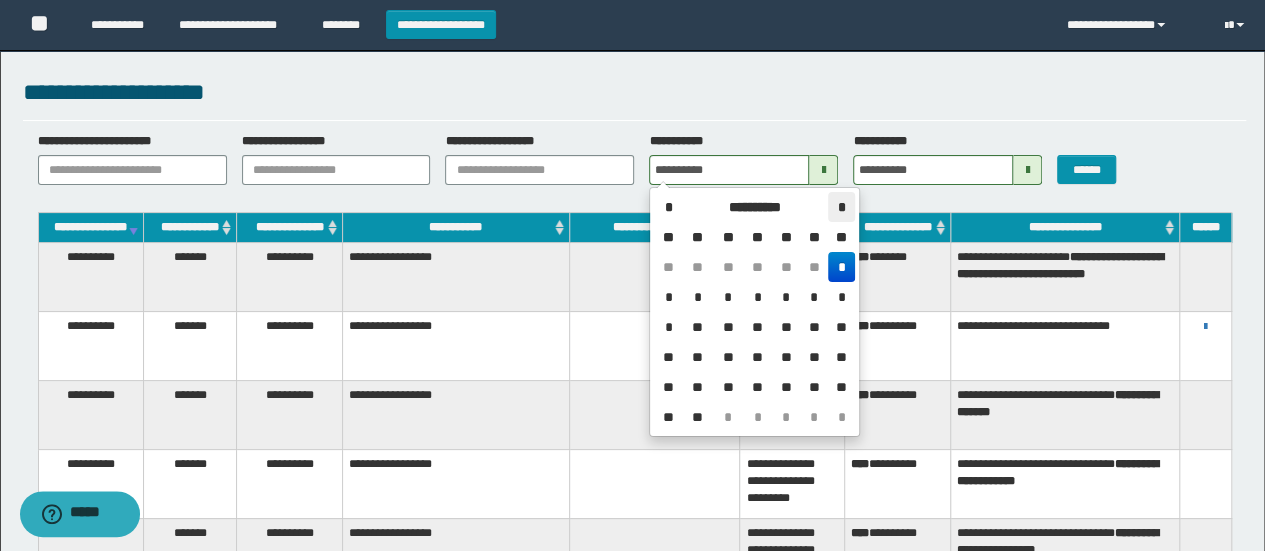 click on "*" at bounding box center [841, 207] 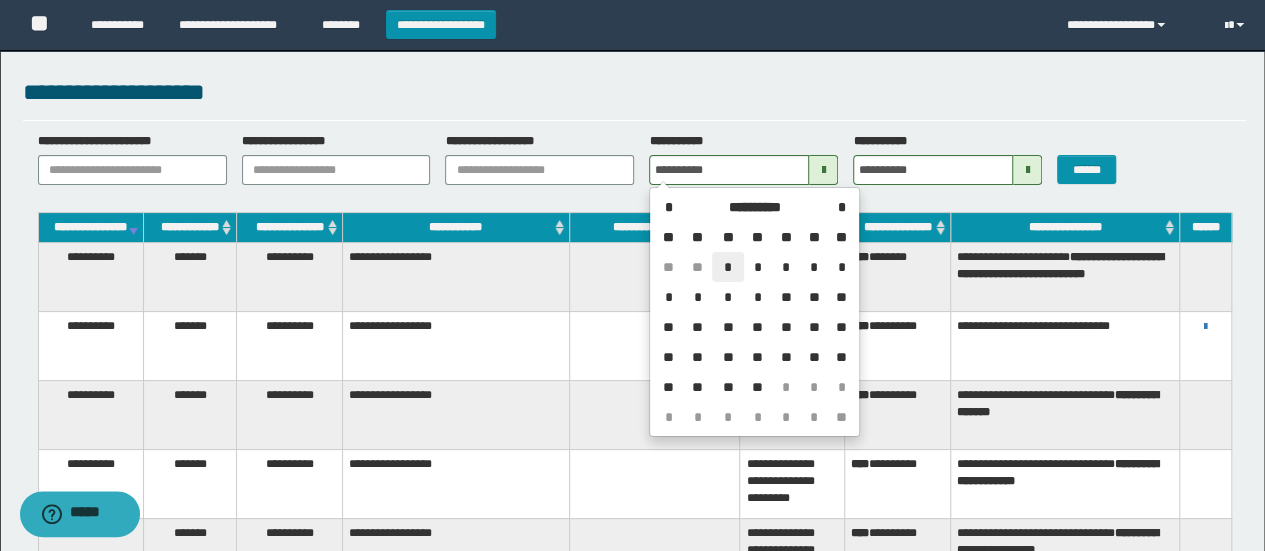 click on "*" at bounding box center (728, 267) 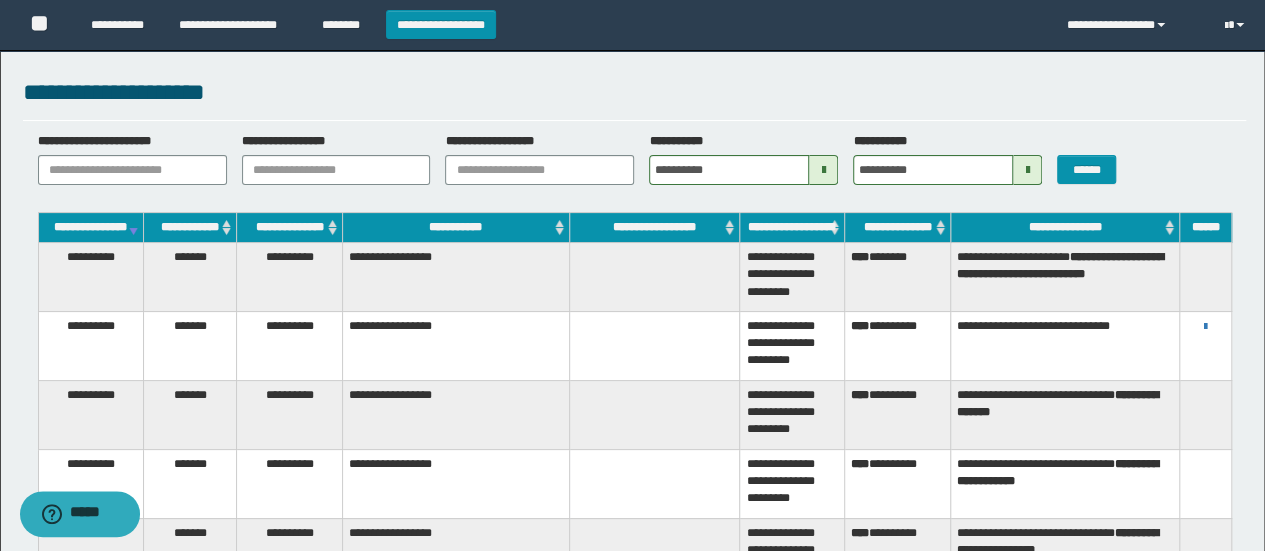 click at bounding box center (1027, 170) 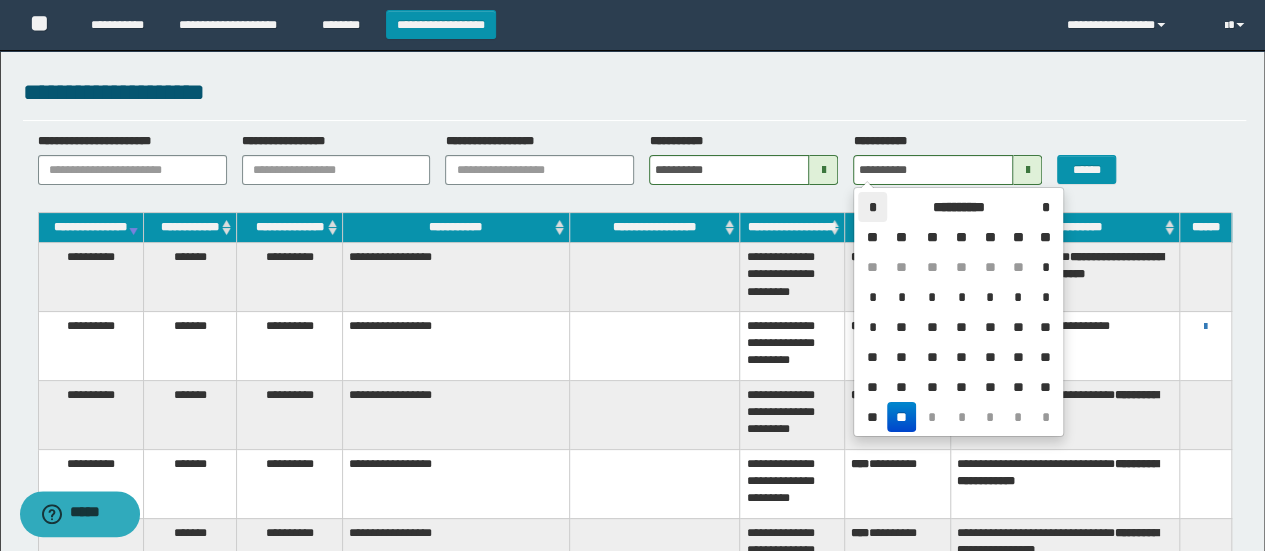 click on "*" at bounding box center [872, 207] 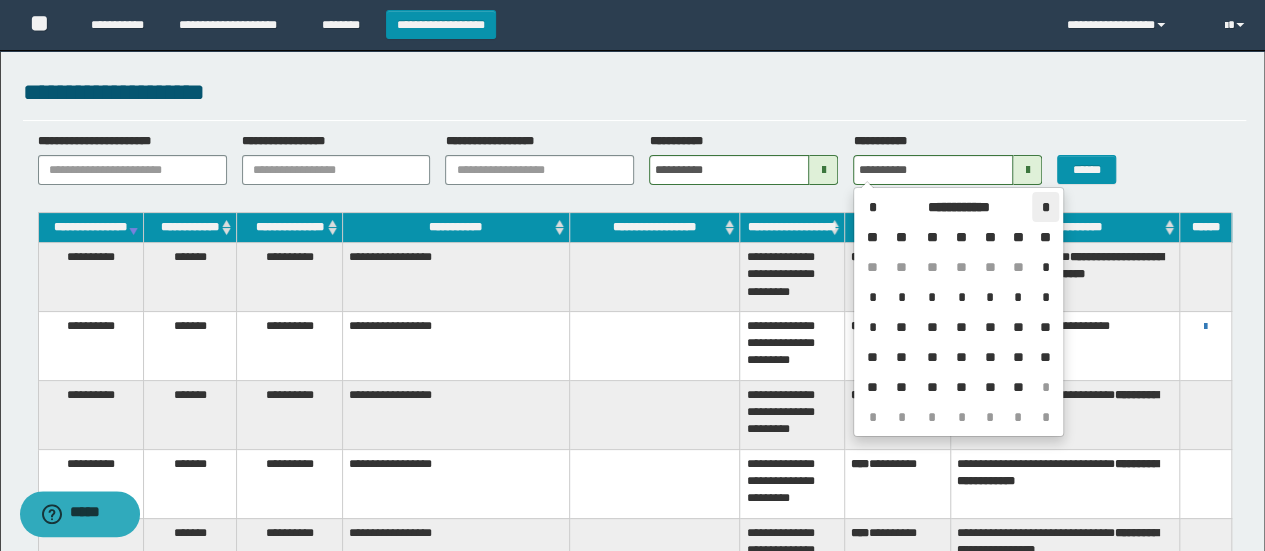 click on "*" at bounding box center (1045, 207) 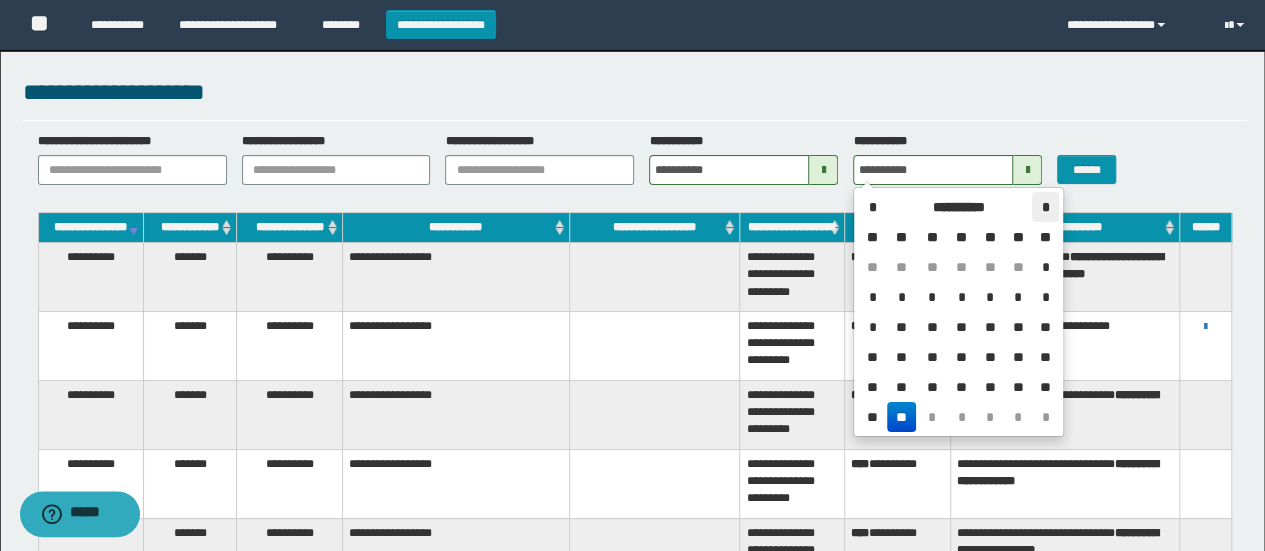 click on "*" at bounding box center [1045, 207] 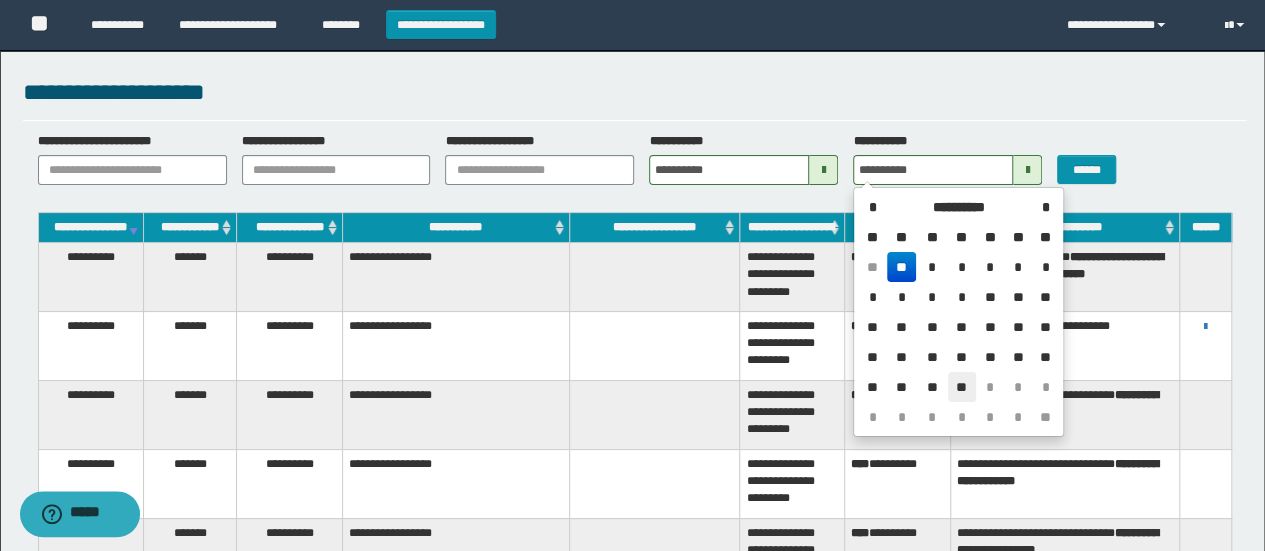 click on "**" at bounding box center (962, 387) 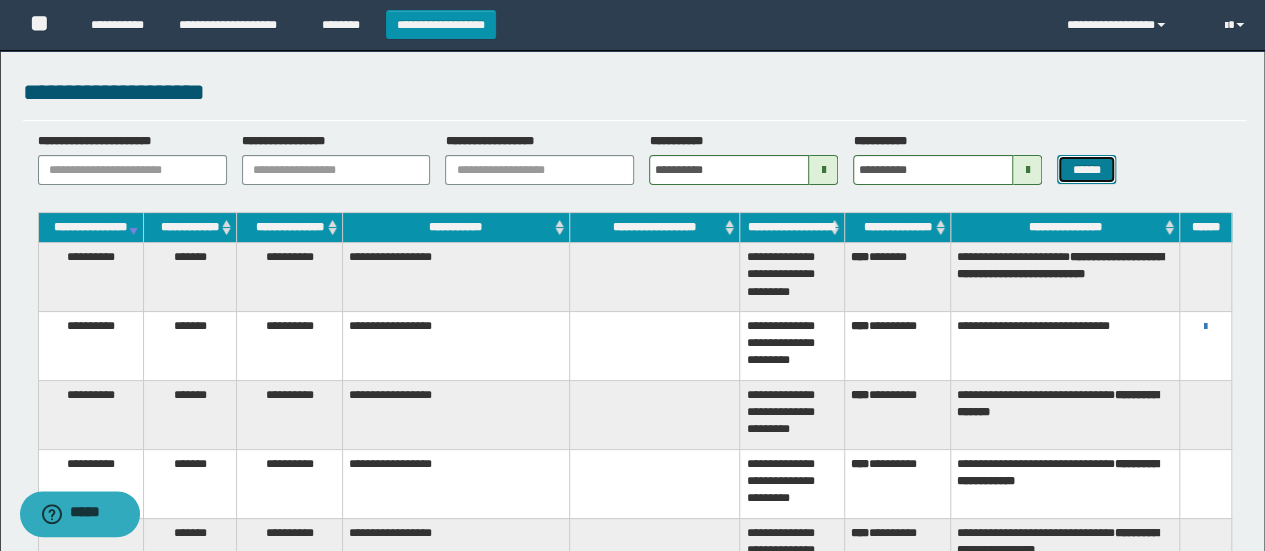 click on "******" at bounding box center [1086, 169] 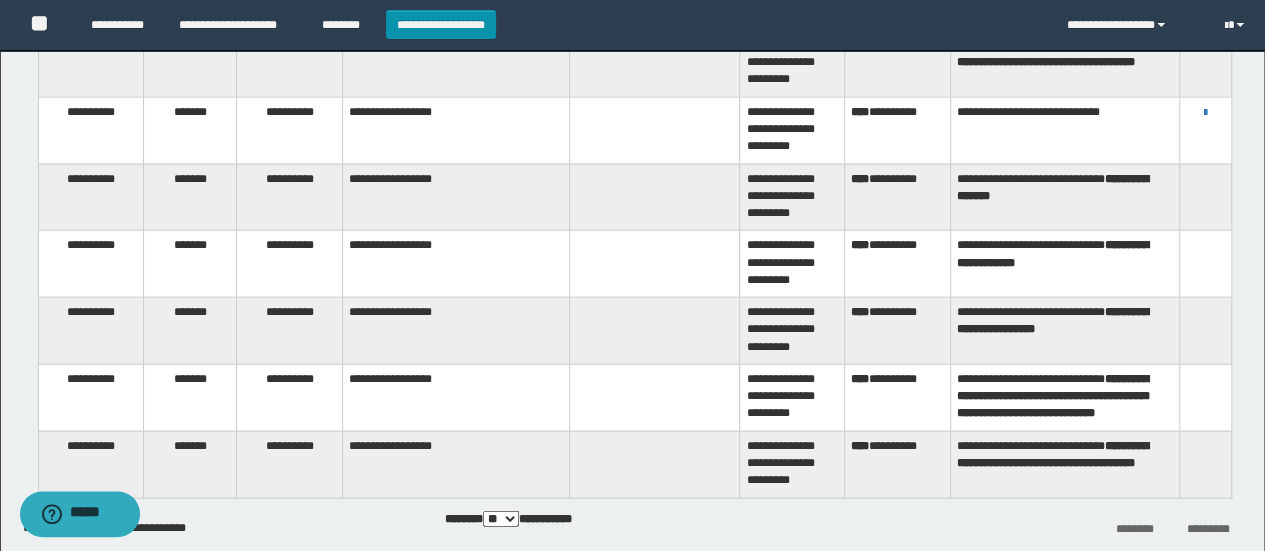 scroll, scrollTop: 2298, scrollLeft: 0, axis: vertical 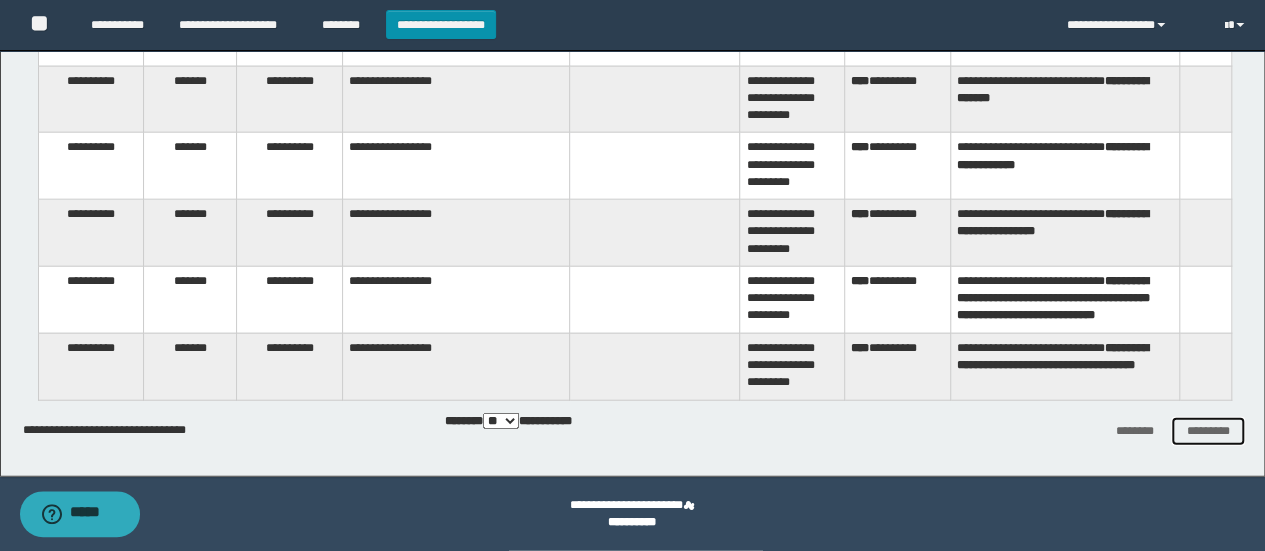 click on "*********" at bounding box center [1207, 431] 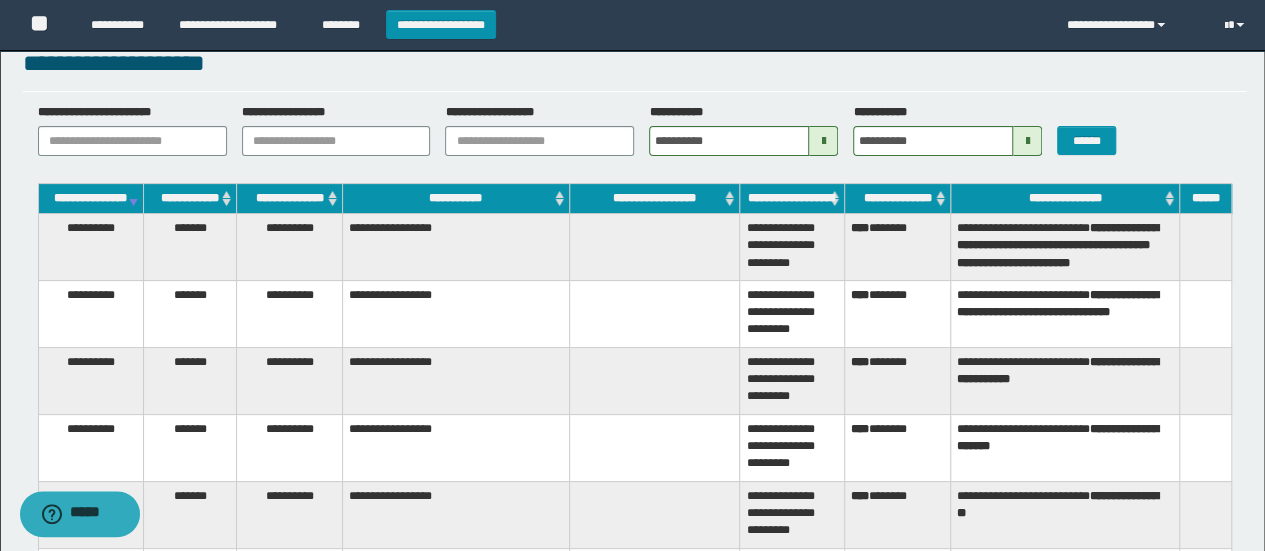 scroll, scrollTop: 0, scrollLeft: 0, axis: both 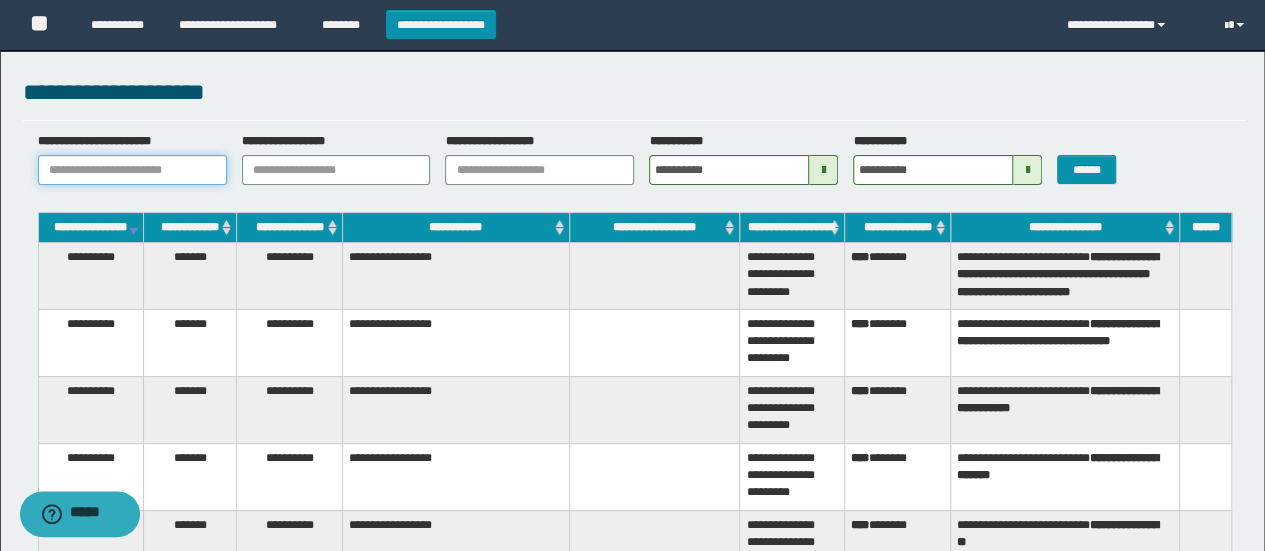 click on "**********" at bounding box center [132, 170] 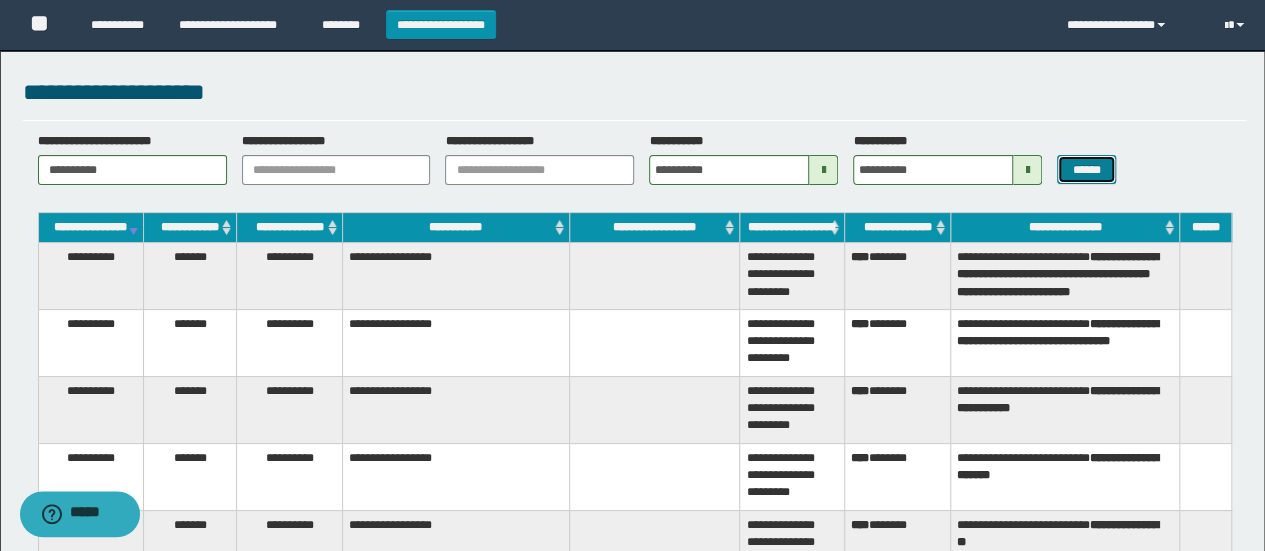 click on "******" at bounding box center [1086, 169] 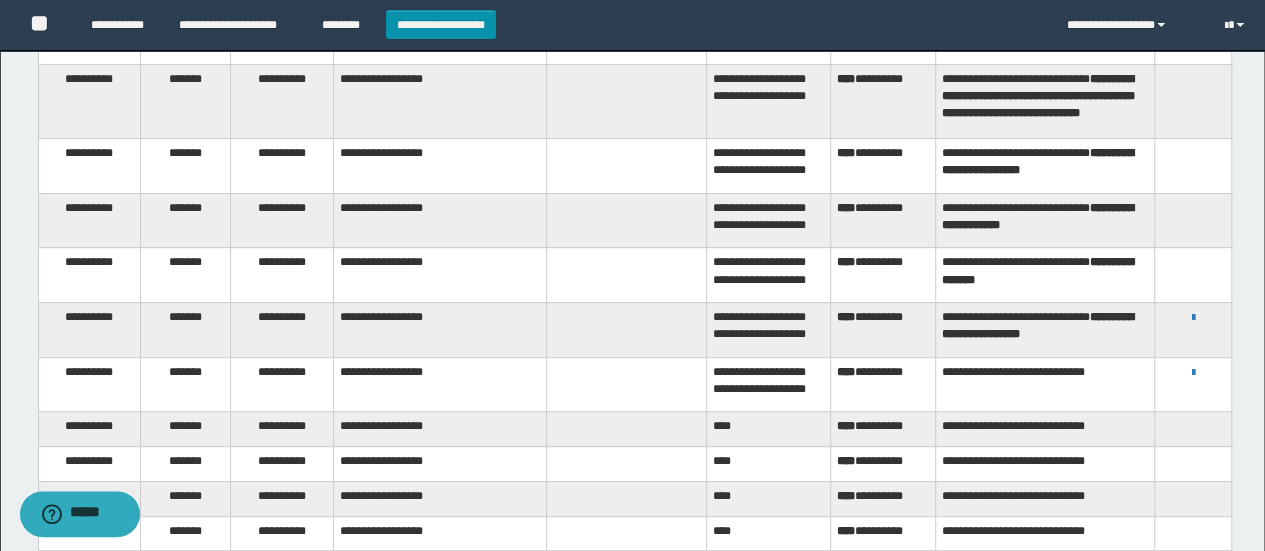scroll, scrollTop: 300, scrollLeft: 0, axis: vertical 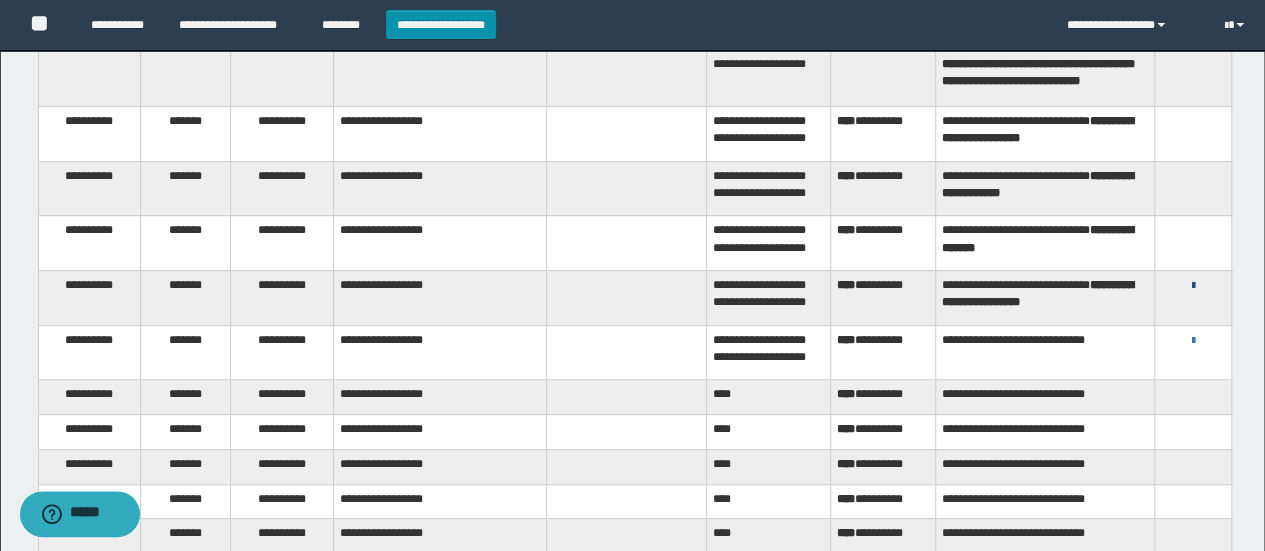 click at bounding box center [1193, 286] 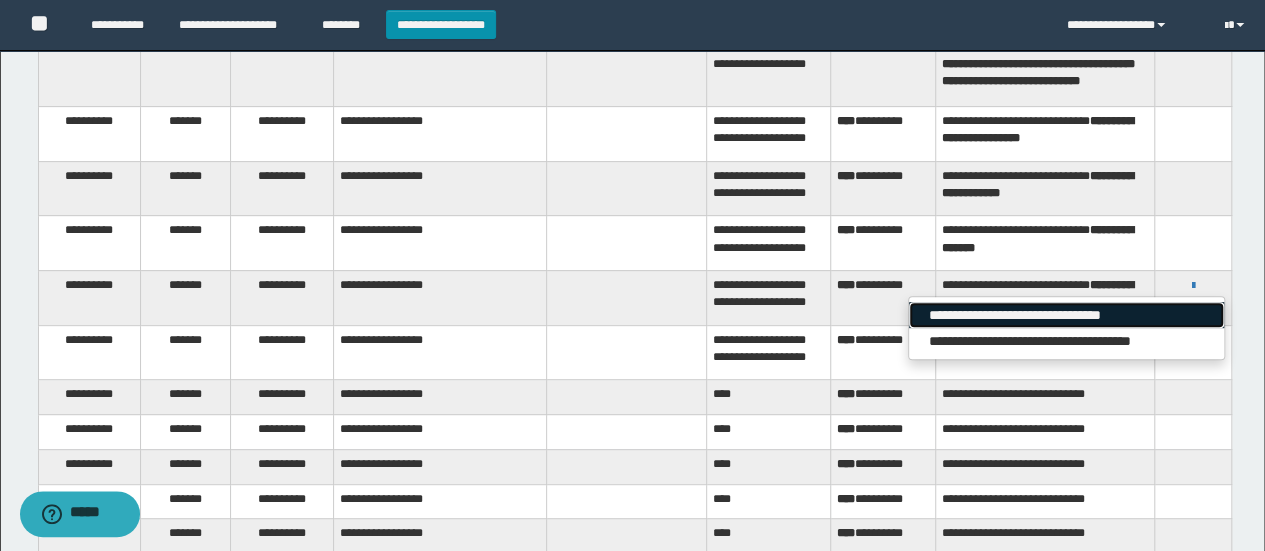 click on "**********" at bounding box center (1066, 315) 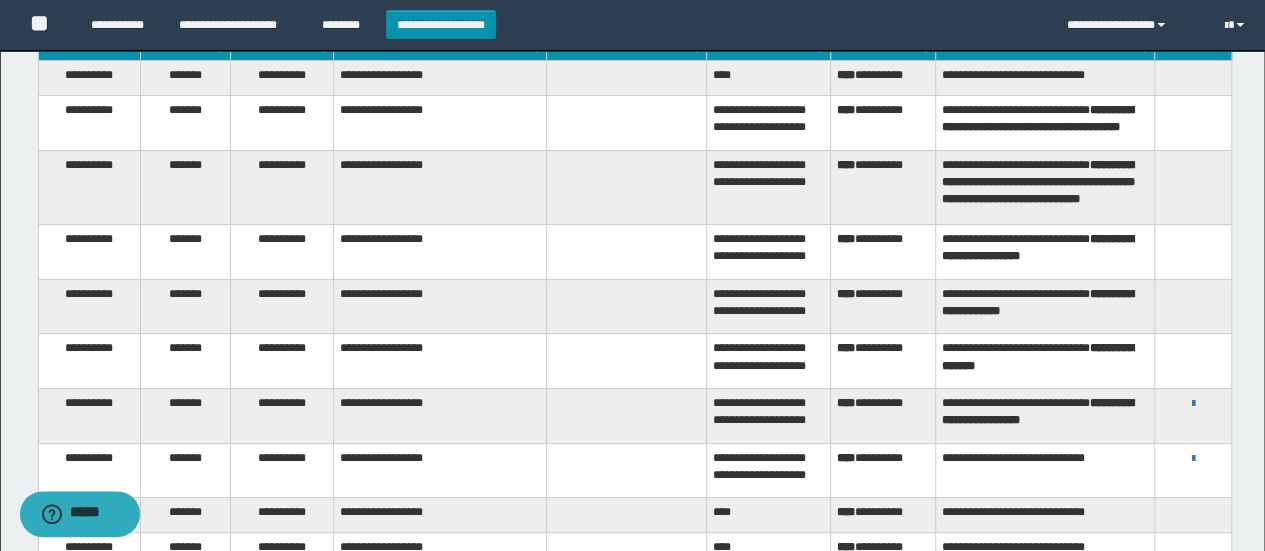 scroll, scrollTop: 0, scrollLeft: 0, axis: both 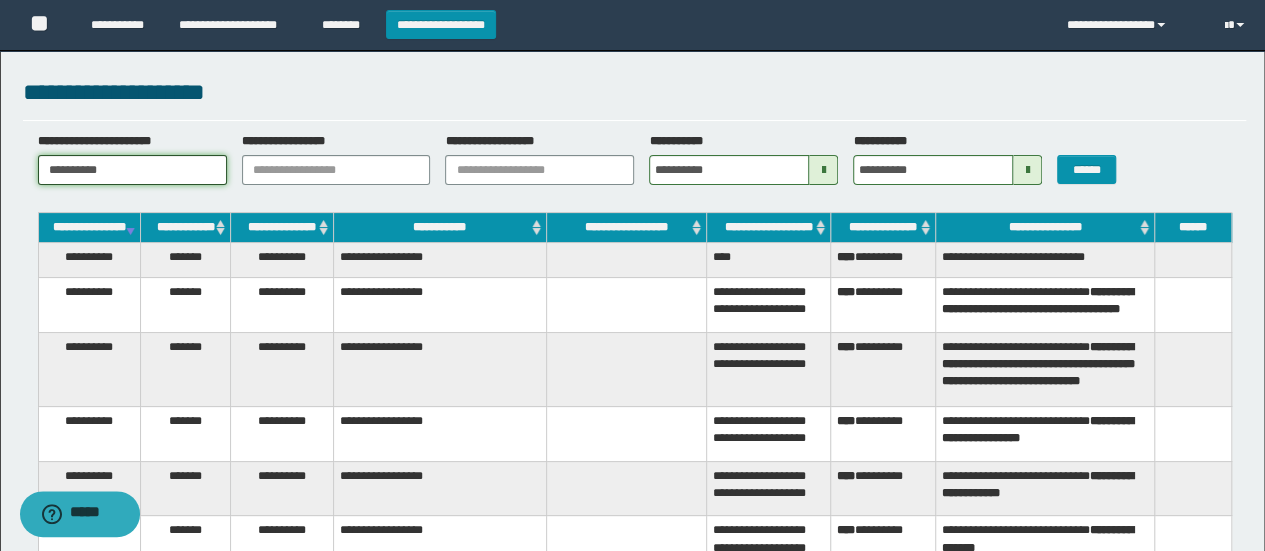 drag, startPoint x: 149, startPoint y: 173, endPoint x: 0, endPoint y: 161, distance: 149.48244 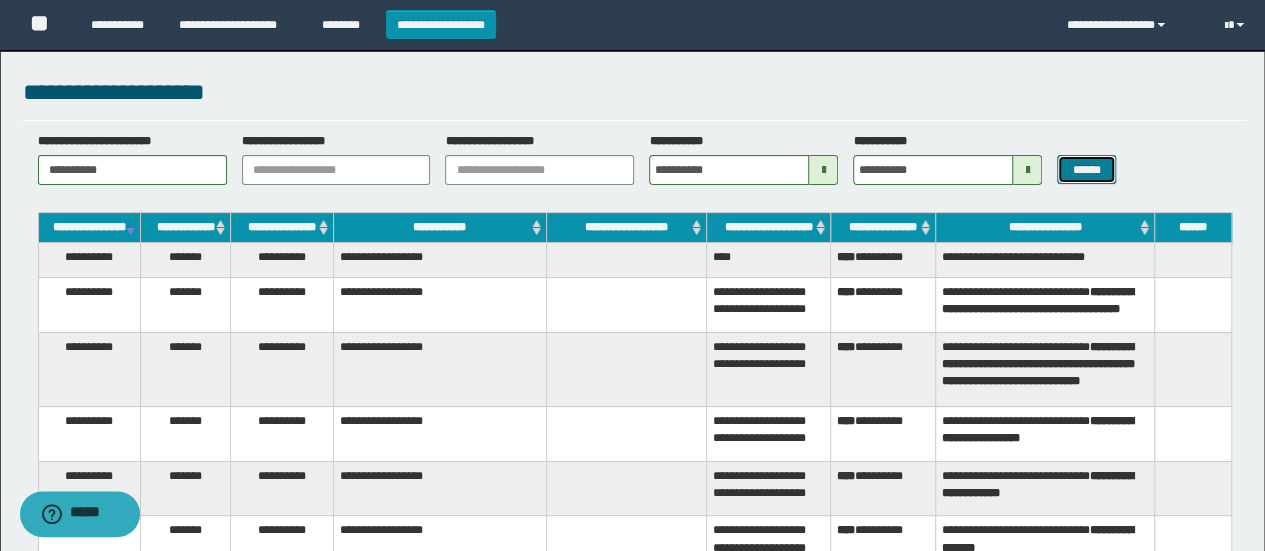 click on "******" at bounding box center [1086, 169] 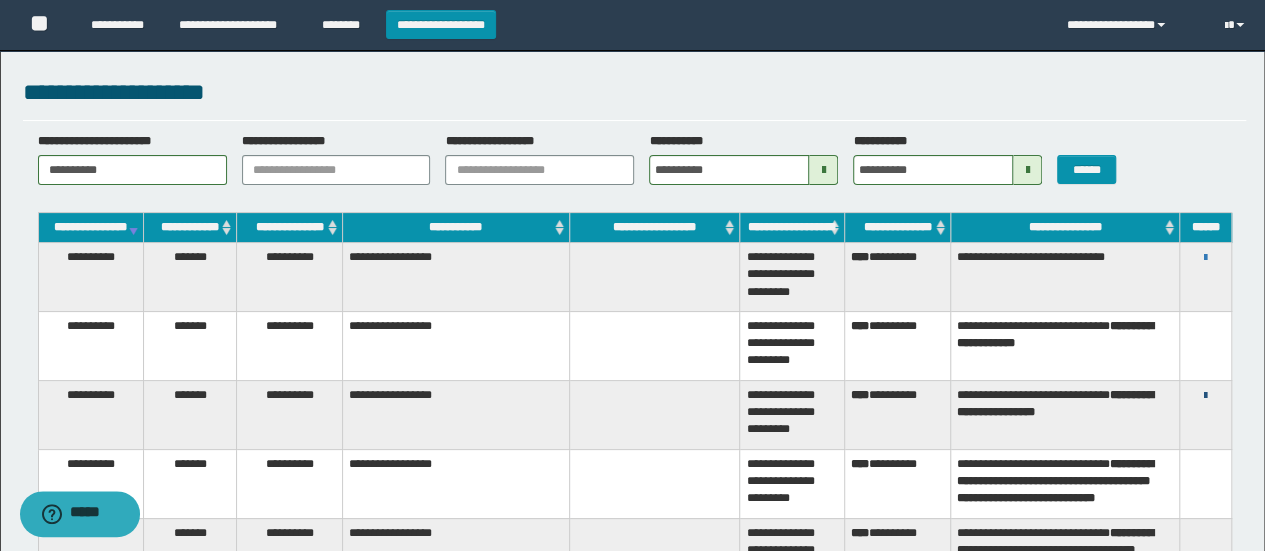click at bounding box center (1205, 396) 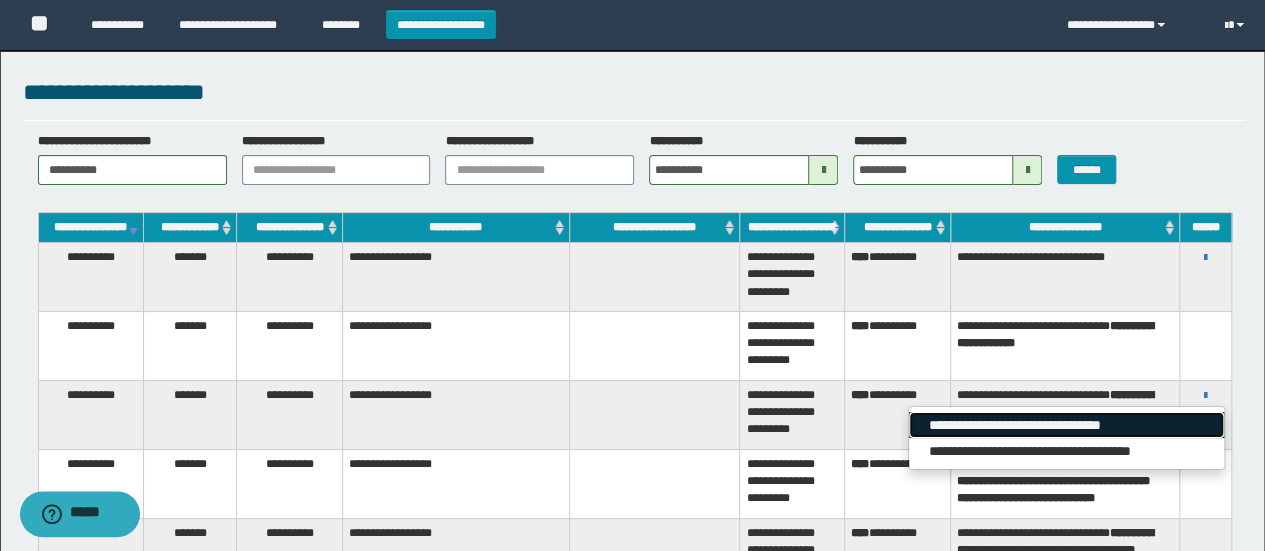 click on "**********" at bounding box center (1066, 425) 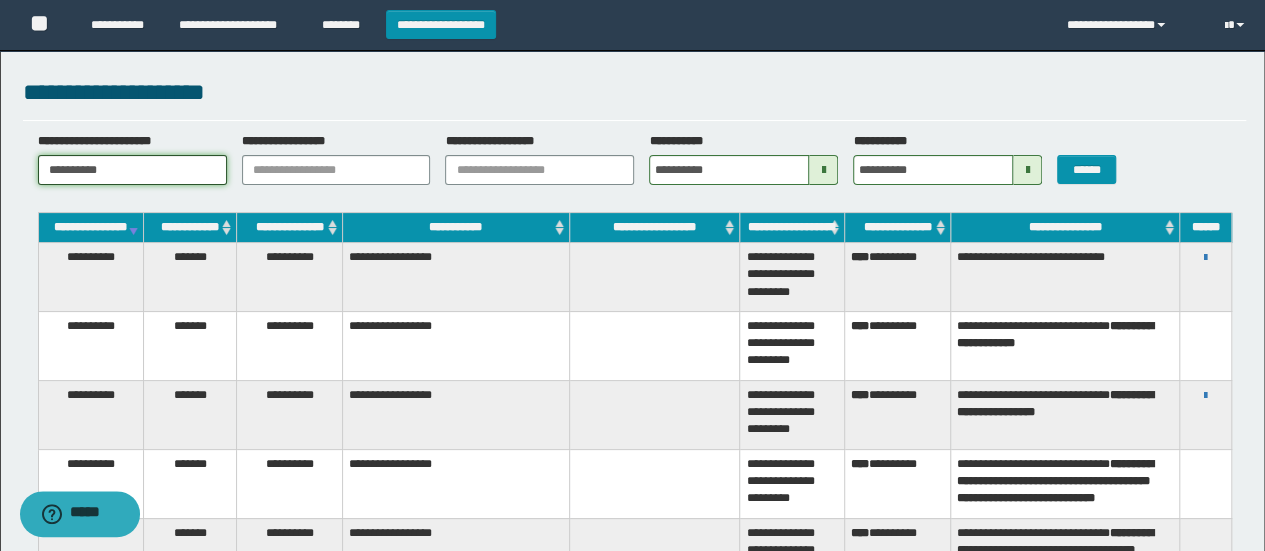 drag, startPoint x: 165, startPoint y: 165, endPoint x: 589, endPoint y: 180, distance: 424.26526 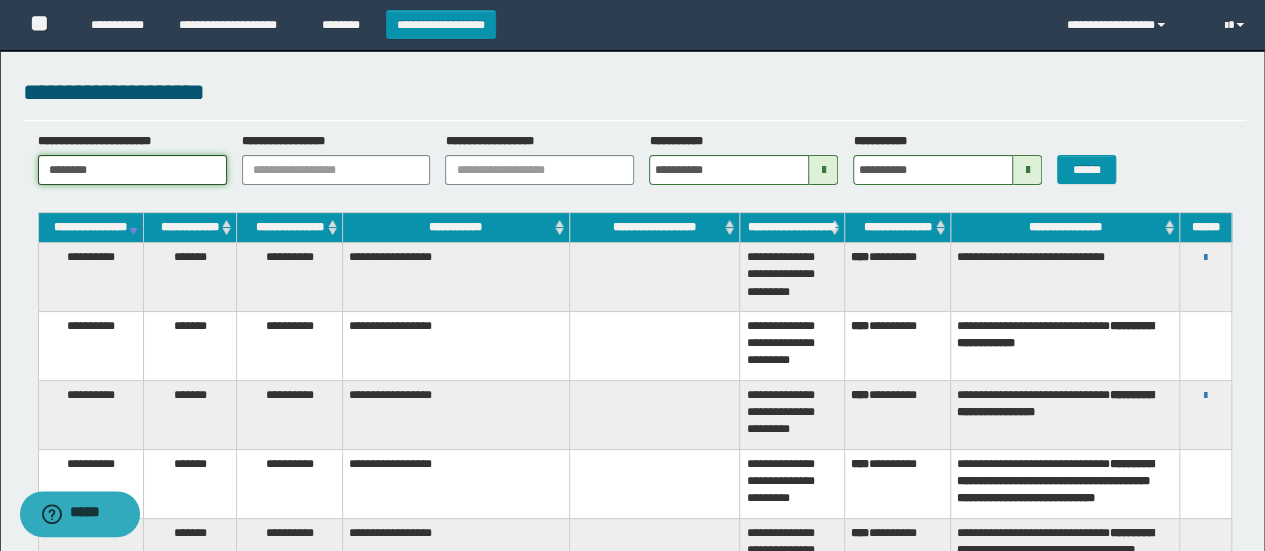 type on "********" 